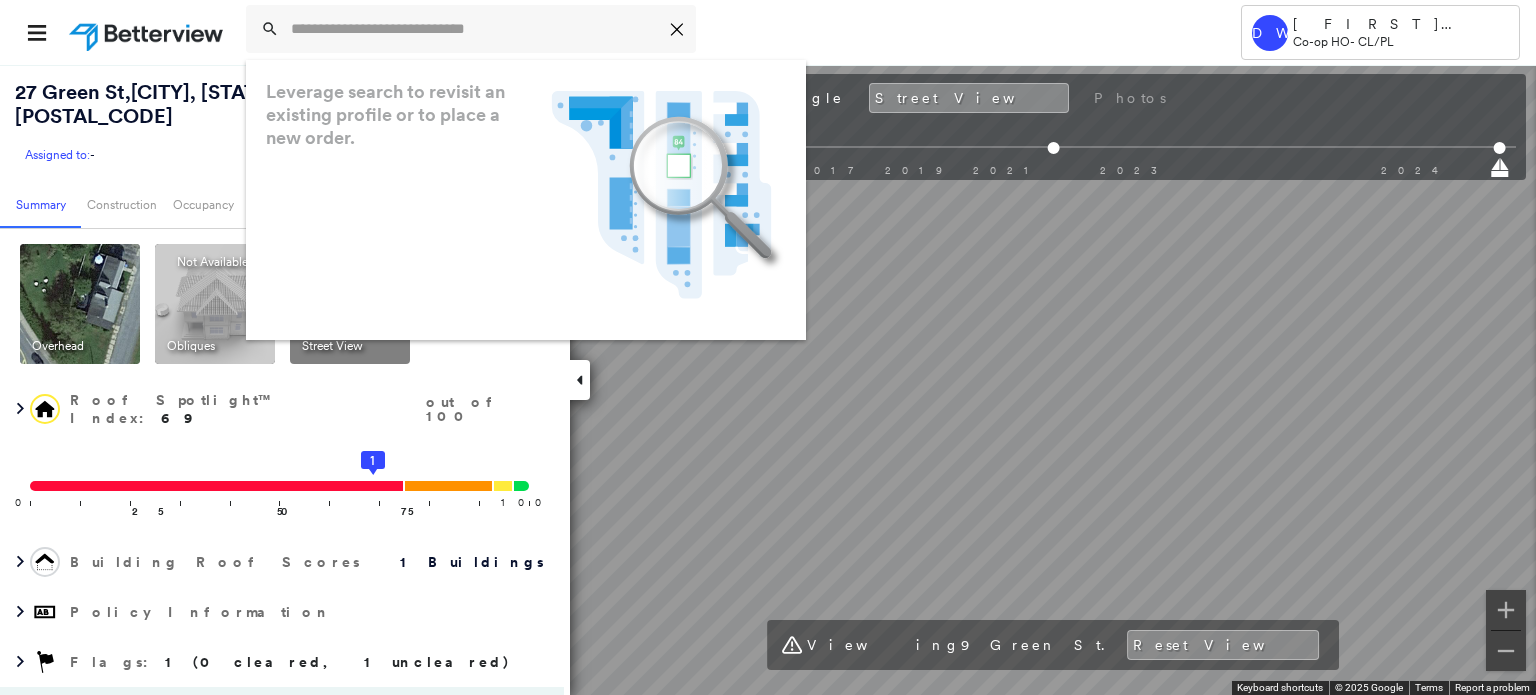scroll, scrollTop: 0, scrollLeft: 0, axis: both 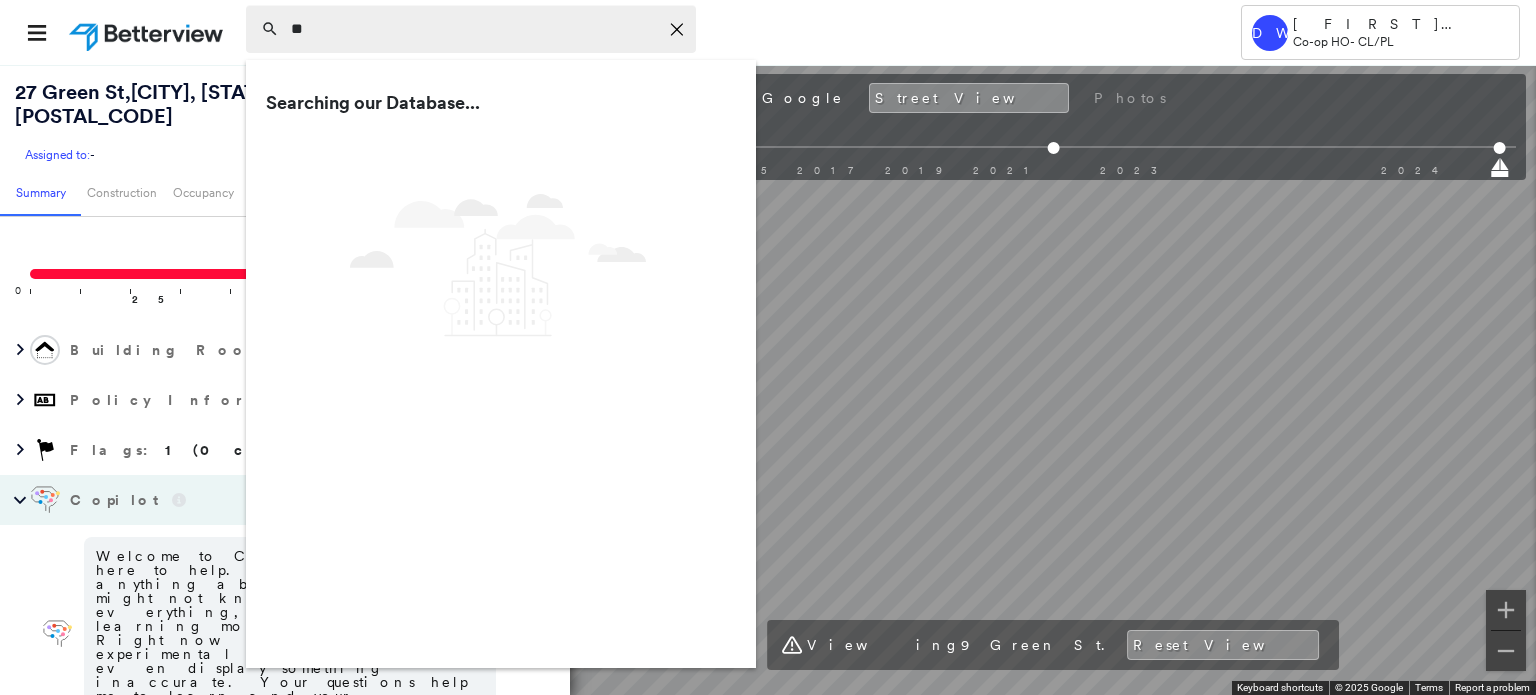 type on "*" 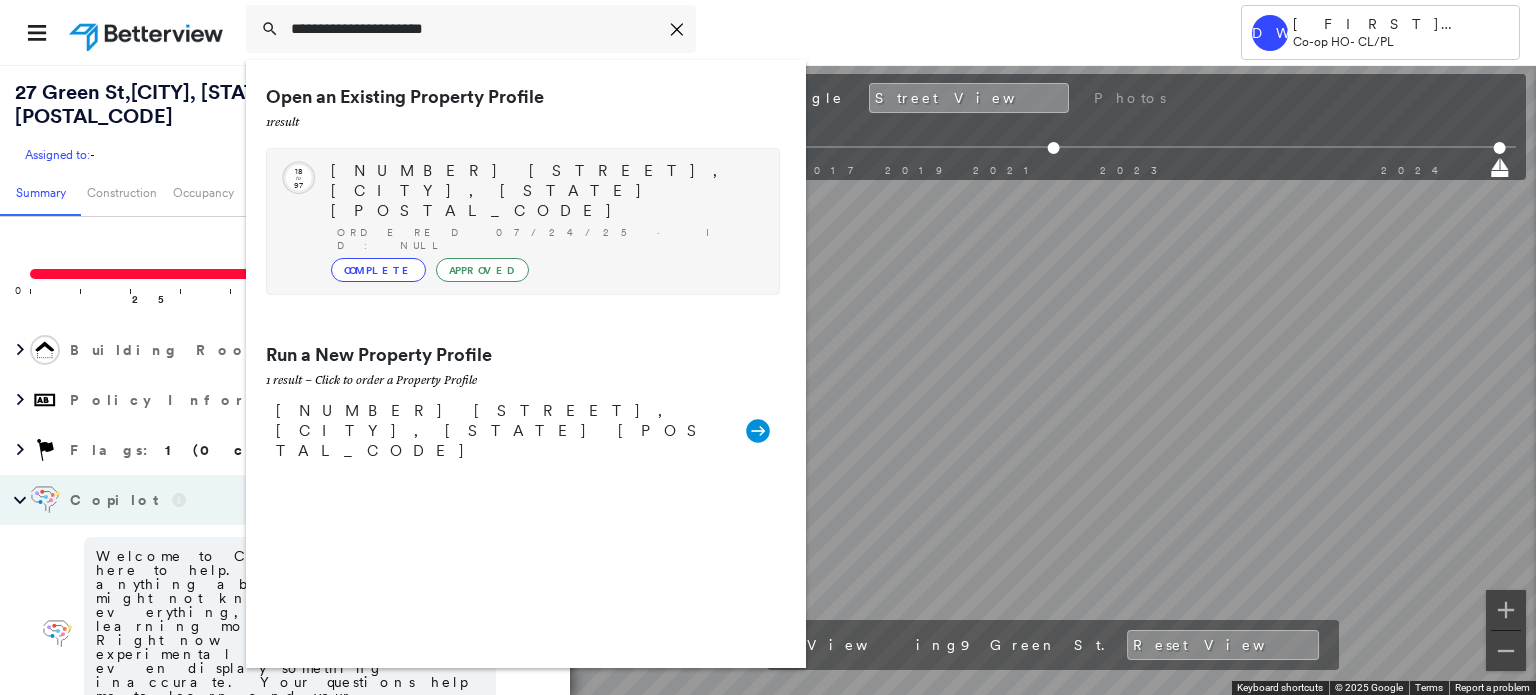 type on "**********" 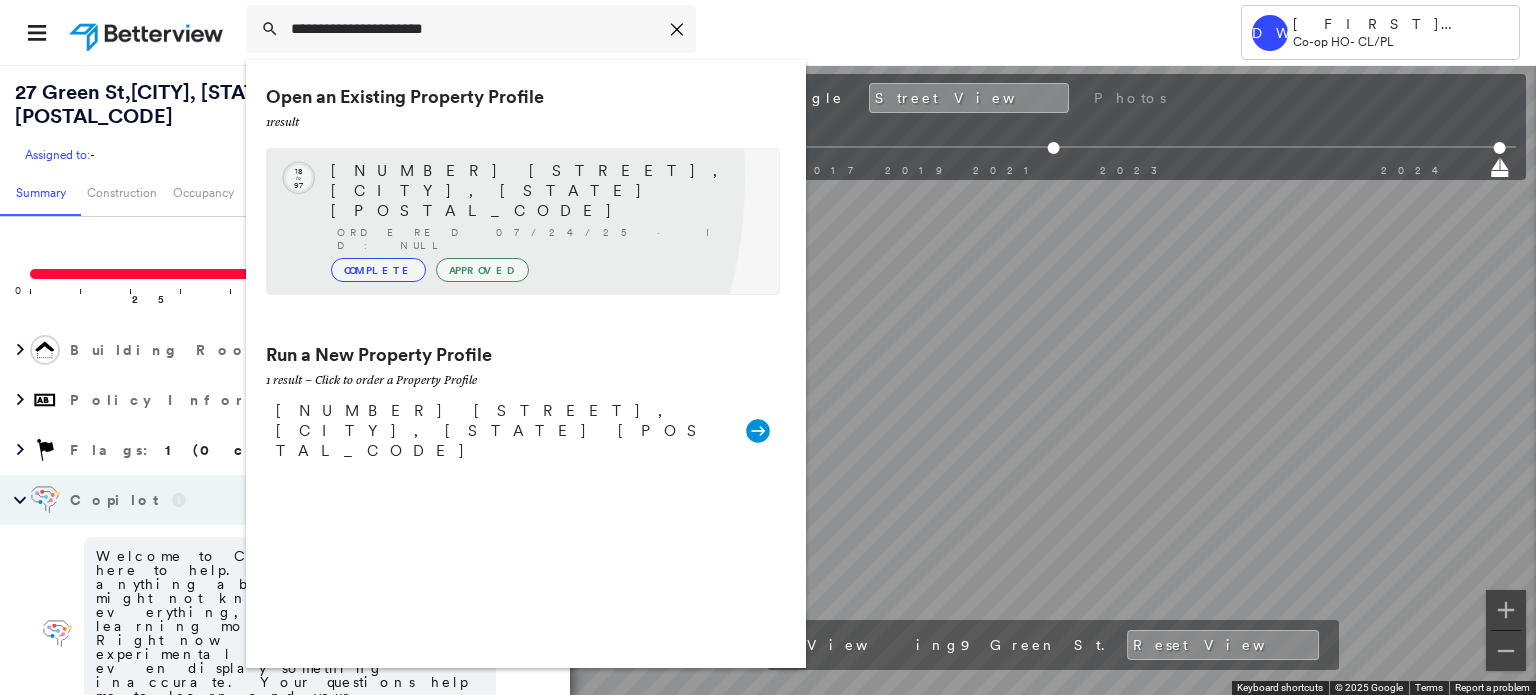 click 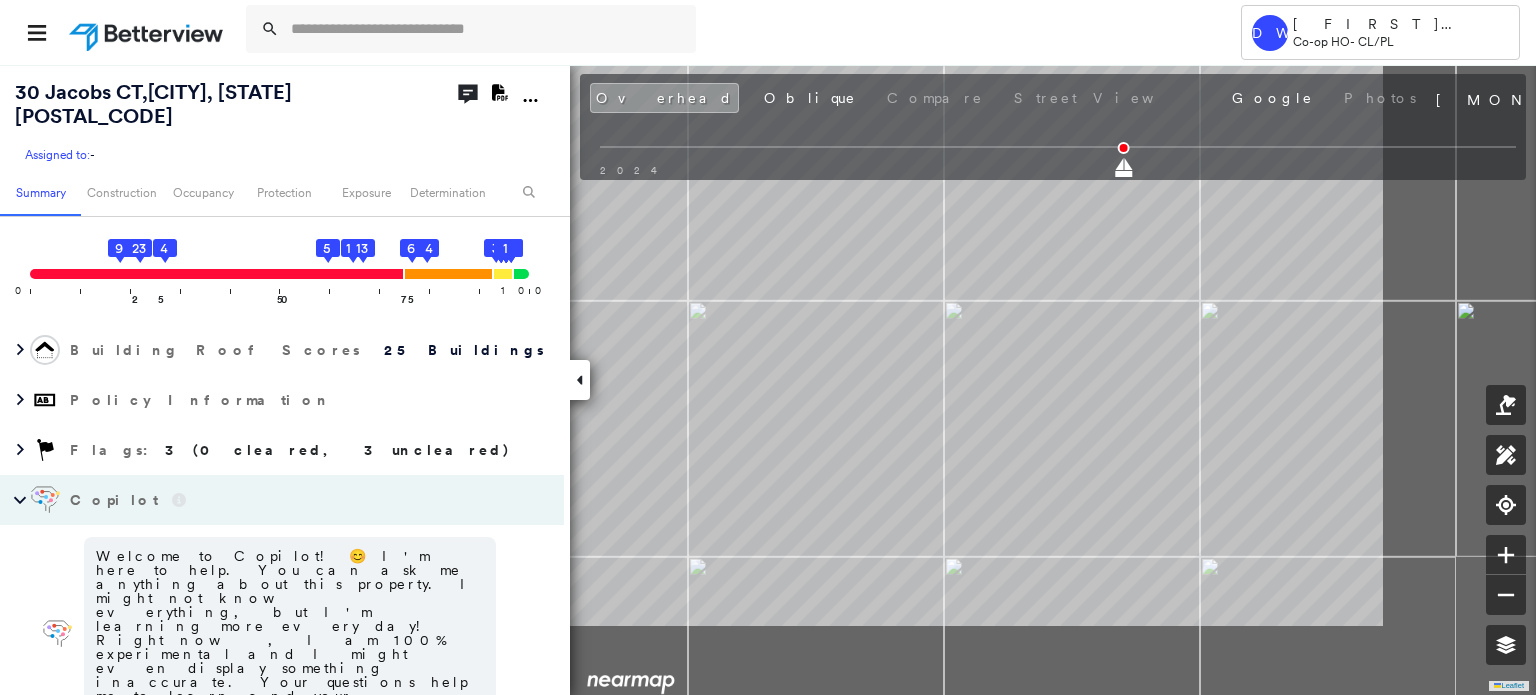 click on "[NUMBER] [STREET] ,  [CITY], [STATE] [POSTAL_CODE] Assigned to:  - Assigned to:  - Assigned to:  - Open Comments Download PDF Report Summary Construction Occupancy Protection Exposure Determination Overhead Obliques Street View Roof Spotlight™ Index :  18-97 out of 100 0 100 25 23 9 50 4 75 19 13 5 25 24 22 21 20 18 17 16 15 14 11 12 10 8 7 6 3 2 1 Building Roof Scores 25 Buildings Policy Information Flags :  3 (0 cleared, 3 uncleared) Copilot Welcome to Copilot! 😊
I'm here to help. You can ask me anything about this property. I might not know everything, but I'm learning more every day!  Right now, I am 100% experimental and I might even display something inaccurate. Your questions help me to learn and your understanding helps me to grow! * ​ Construction Roof Spotlights :  Rust, Staining, Solar Panels, Overhang, Roof Debris and 3 more Property Features :  Car, Cracked Pavement, Disintegrated Pavement, Significantly Stained Pavement, Trailer and 1 more Roof Size & Shape :  25 buildings  Assessor and MLS Details 2" at bounding box center (768, 379) 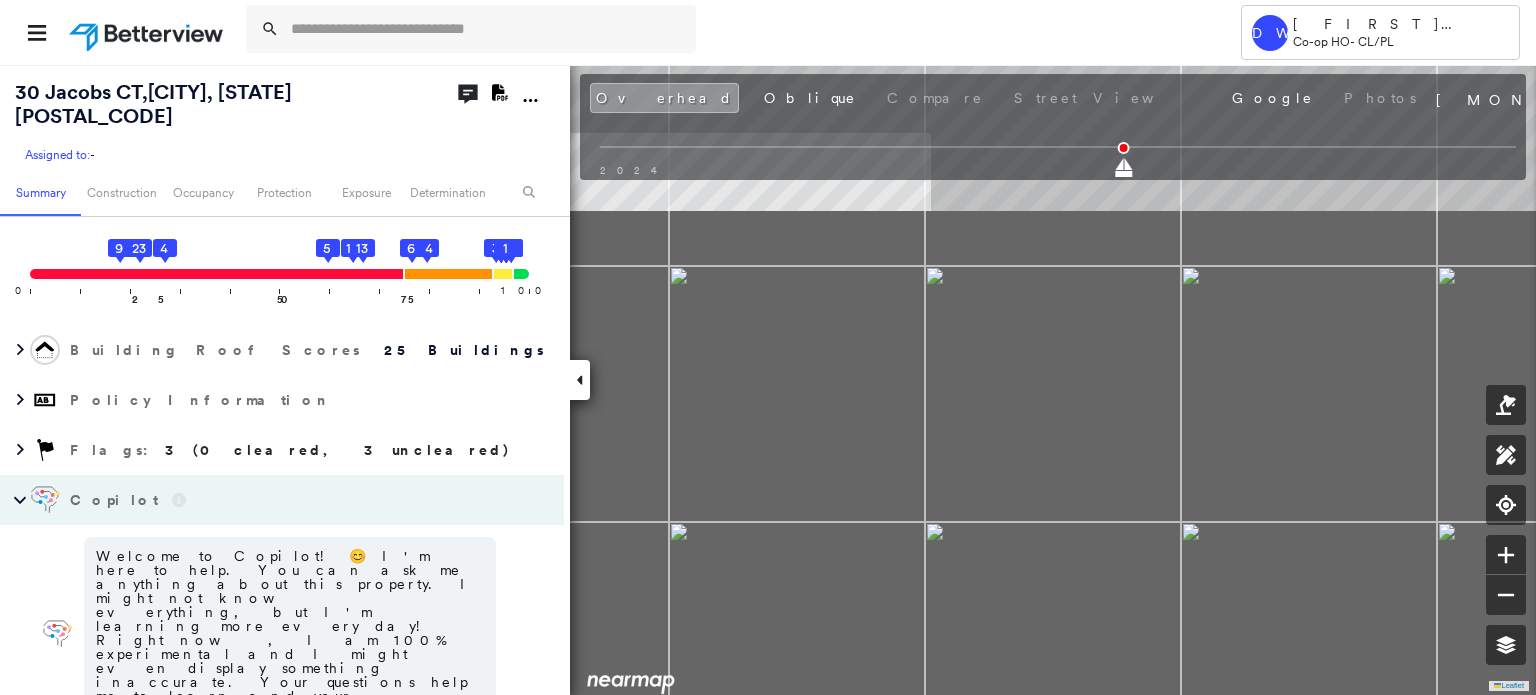 click on "[COMPANY] [COMPANY] [COMPANY]  -   CL/PL [NUMBER] [STREET] ,  [CITY], [STATE] [POSTAL_CODE] Assigned to:  - Assigned to:  - Assigned to:  - Open Comments Download PDF Report Summary Construction Occupancy Protection Exposure Determination Overhead Obliques Street View Roof Spotlight™ Index :  18-97 out of 100 0 100 25 23 9 50 4 75 19 13 5 25 24 22 21 20 18 17 16 15 14 11 12 10 8 7 6 3 2 1 Building Roof Scores 25 Buildings Policy Information Flags :  3 (0 cleared, 3 uncleared) Copilot Welcome to Copilot! 😊
I'm here to help. You can ask me anything about this property. I might not know everything, but I'm learning more every day!  Right now, I am 100% experimental and I might even display something inaccurate. Your questions help me to learn and your understanding helps me to grow! * ​ Construction Roof Spotlights :  Rust, Staining, Solar Panels, Overhang, Roof Debris and 3 more Property Features :  Car, Cracked Pavement, Disintegrated Pavement, Significantly Stained Pavement, Trailer and 1 more Roof Size & Shape :  Crime" at bounding box center (768, 379) 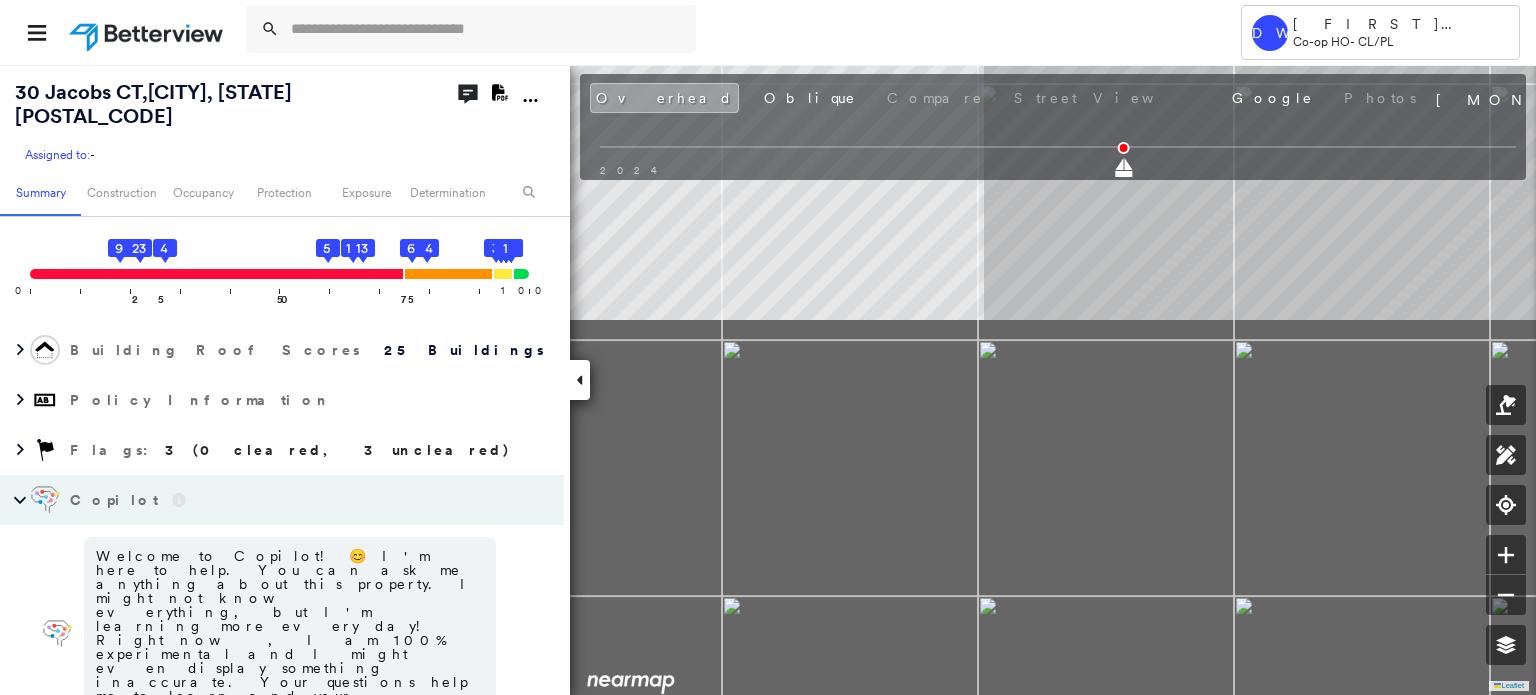 click on "[NUMBER] [STREET] ,  [CITY], [STATE] [POSTAL_CODE] Assigned to:  - Assigned to:  - Assigned to:  - Open Comments Download PDF Report Summary Construction Occupancy Protection Exposure Determination Overhead Obliques Street View Roof Spotlight™ Index :  18-97 out of 100 0 100 25 23 9 50 4 75 19 13 5 25 24 22 21 20 18 17 16 15 14 11 12 10 8 7 6 3 2 1 Building Roof Scores 25 Buildings Policy Information Flags :  3 (0 cleared, 3 uncleared) Copilot Welcome to Copilot! 😊
I'm here to help. You can ask me anything about this property. I might not know everything, but I'm learning more every day!  Right now, I am 100% experimental and I might even display something inaccurate. Your questions help me to learn and your understanding helps me to grow! * ​ Construction Roof Spotlights :  Rust, Staining, Solar Panels, Overhang, Roof Debris and 3 more Property Features :  Car, Cracked Pavement, Disintegrated Pavement, Significantly Stained Pavement, Trailer and 1 more Roof Size & Shape :  25 buildings  Assessor and MLS Details 2" at bounding box center [768, 379] 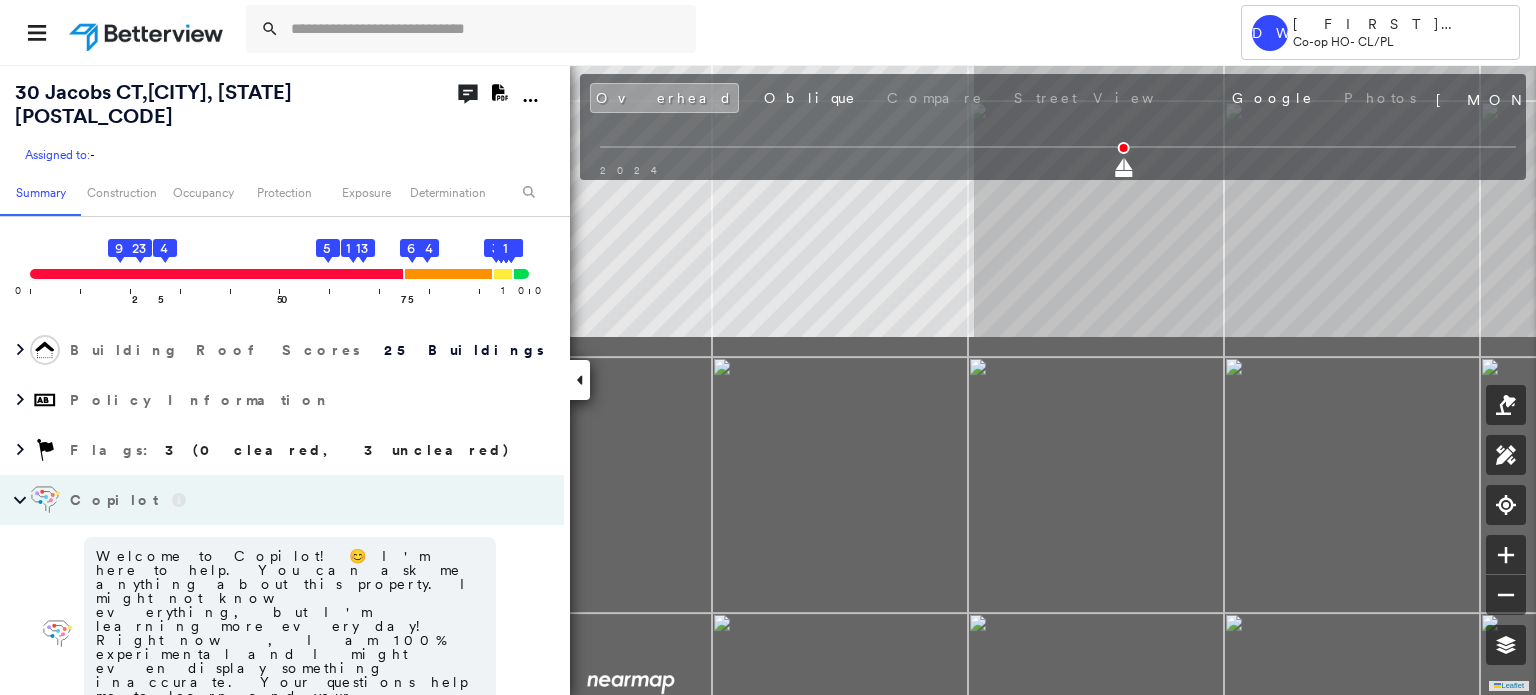 click on "[NUMBER] [STREET] ,  [CITY], [STATE] [POSTAL_CODE] Assigned to:  - Assigned to:  - Assigned to:  - Open Comments Download PDF Report Summary Construction Occupancy Protection Exposure Determination Overhead Obliques Street View Roof Spotlight™ Index :  18-97 out of 100 0 100 25 23 9 50 4 75 19 13 5 25 24 22 21 20 18 17 16 15 14 11 12 10 8 7 6 3 2 1 Building Roof Scores 25 Buildings Policy Information Flags :  3 (0 cleared, 3 uncleared) Copilot Welcome to Copilot! 😊
I'm here to help. You can ask me anything about this property. I might not know everything, but I'm learning more every day!  Right now, I am 100% experimental and I might even display something inaccurate. Your questions help me to learn and your understanding helps me to grow! * ​ Construction Roof Spotlights :  Rust, Staining, Solar Panels, Overhang, Roof Debris and 3 more Property Features :  Car, Cracked Pavement, Disintegrated Pavement, Significantly Stained Pavement, Trailer and 1 more Roof Size & Shape :  25 buildings  Assessor and MLS Details 2" at bounding box center (768, 379) 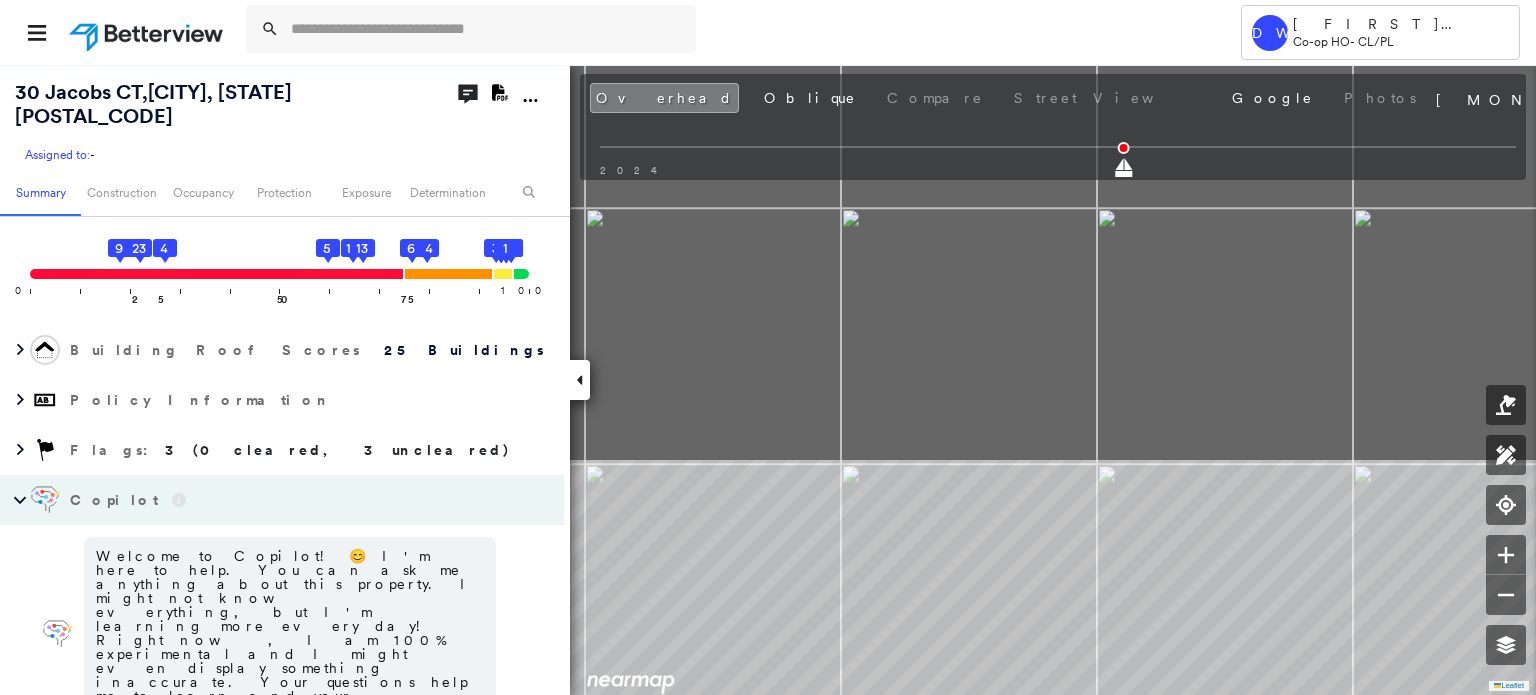 click on "[COMPANY] [COMPANY] [COMPANY]  -   CL/PL [NUMBER] [STREET] ,  [CITY], [STATE] [POSTAL_CODE] Assigned to:  - Assigned to:  - Assigned to:  - Open Comments Download PDF Report Summary Construction Occupancy Protection Exposure Determination Overhead Obliques Street View Roof Spotlight™ Index :  18-97 out of 100 0 100 25 23 9 50 4 75 19 13 5 25 24 22 21 20 18 17 16 15 14 11 12 10 8 7 6 3 2 1 Building Roof Scores 25 Buildings Policy Information Flags :  3 (0 cleared, 3 uncleared) Copilot Welcome to Copilot! 😊
I'm here to help. You can ask me anything about this property. I might not know everything, but I'm learning more every day!  Right now, I am 100% experimental and I might even display something inaccurate. Your questions help me to learn and your understanding helps me to grow! * ​ Construction Roof Spotlights :  Rust, Staining, Solar Panels, Overhang, Roof Debris and 3 more Property Features :  Car, Cracked Pavement, Disintegrated Pavement, Significantly Stained Pavement, Trailer and 1 more Roof Size & Shape :" at bounding box center (768, 347) 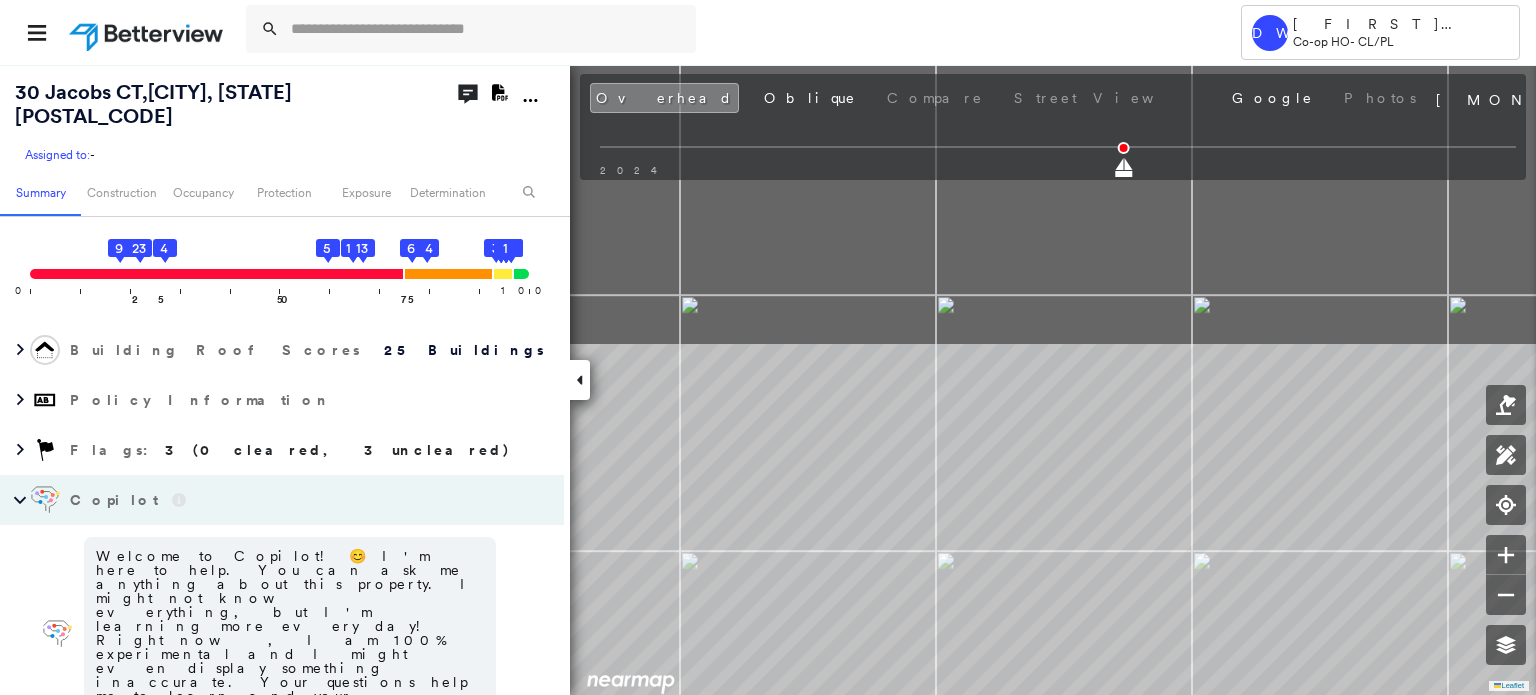 click on "[COMPANY] [COMPANY] [COMPANY]  -   CL/PL [NUMBER] [STREET] ,  [CITY], [STATE] [POSTAL_CODE] Assigned to:  - Assigned to:  - Assigned to:  - Open Comments Download PDF Report Summary Construction Occupancy Protection Exposure Determination Overhead Obliques Street View Roof Spotlight™ Index :  18-97 out of 100 0 100 25 23 9 50 4 75 19 13 5 25 24 22 21 20 18 17 16 15 14 11 12 10 8 7 6 3 2 1 Building Roof Scores 25 Buildings Policy Information Flags :  3 (0 cleared, 3 uncleared) Copilot Welcome to Copilot! 😊
I'm here to help. You can ask me anything about this property. I might not know everything, but I'm learning more every day!  Right now, I am 100% experimental and I might even display something inaccurate. Your questions help me to learn and your understanding helps me to grow! * ​ Construction Roof Spotlights :  Rust, Staining, Solar Panels, Overhang, Roof Debris and 3 more Property Features :  Car, Cracked Pavement, Disintegrated Pavement, Significantly Stained Pavement, Trailer and 1 more Roof Size & Shape :" at bounding box center (768, 347) 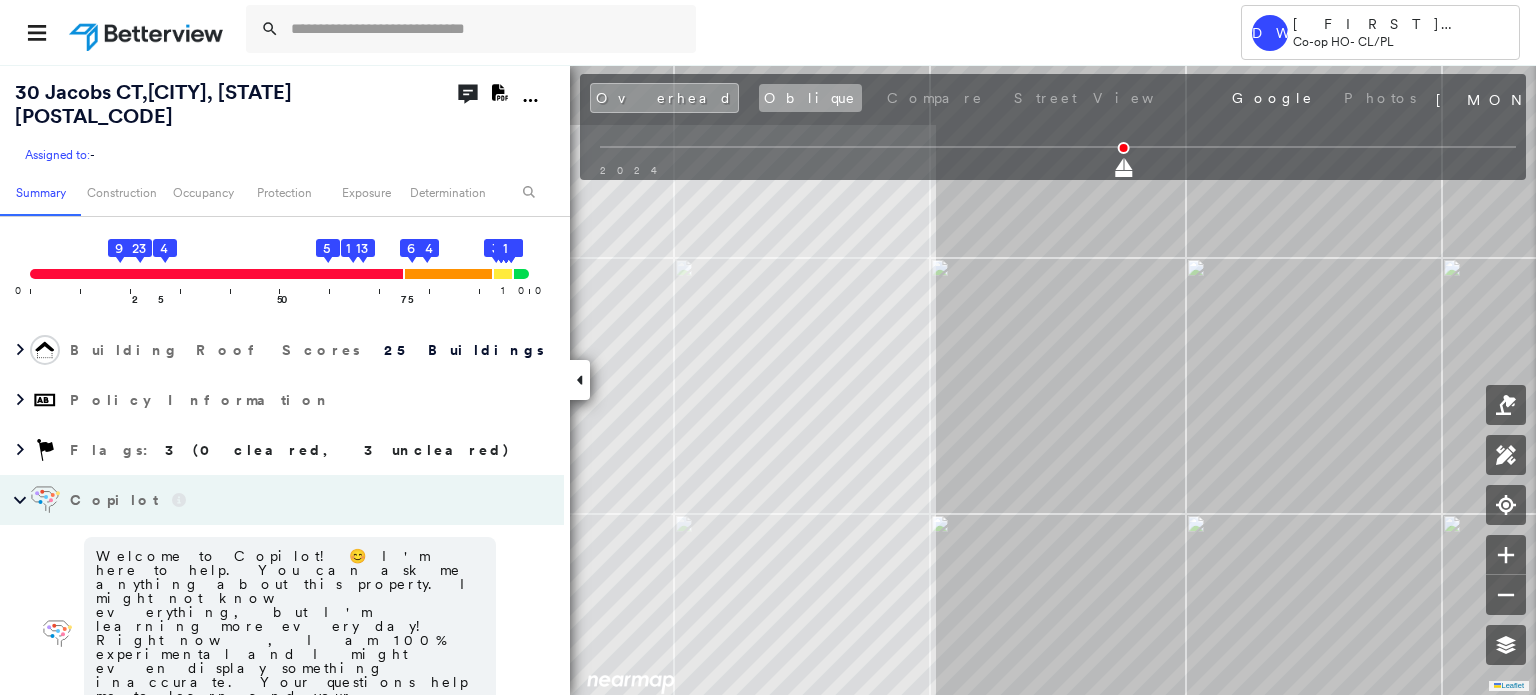 click on "Oblique" at bounding box center (810, 98) 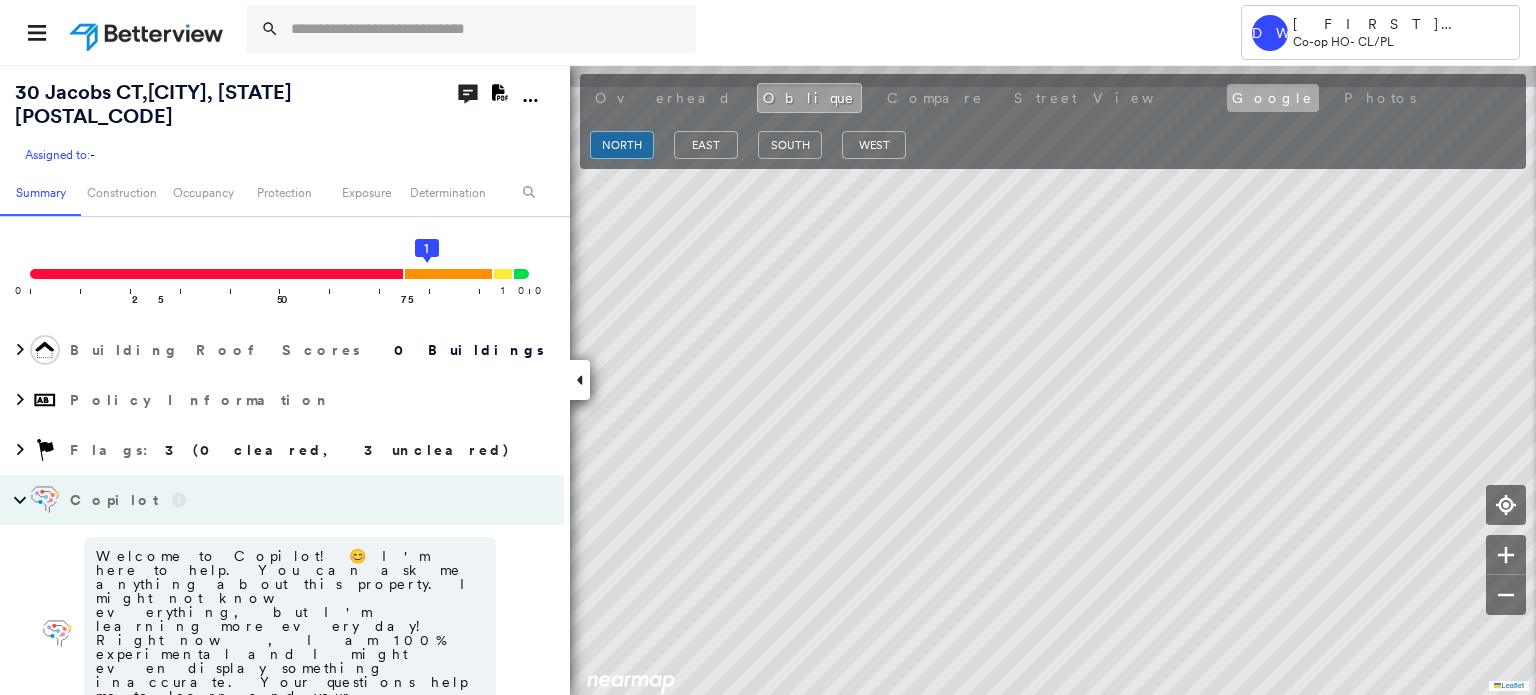 click on "Google" at bounding box center (1273, 98) 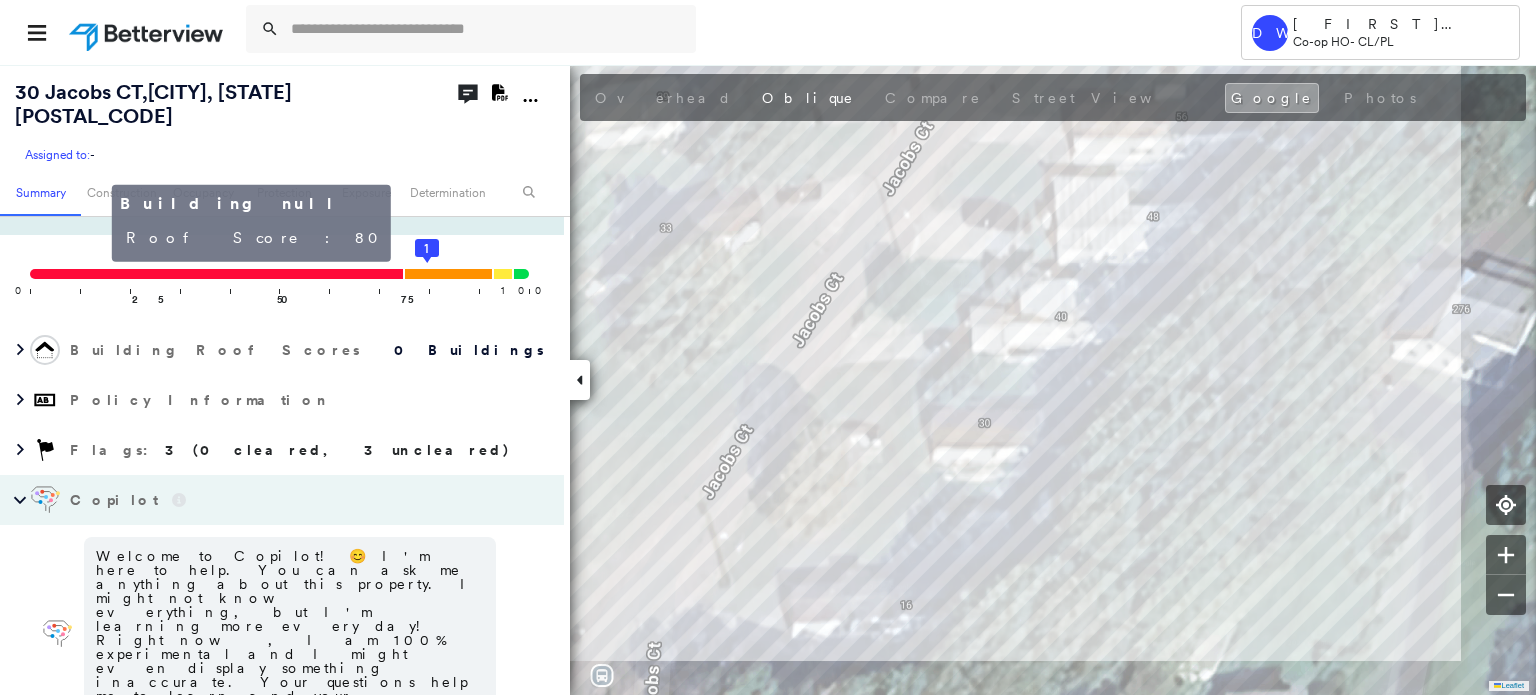 click on "1" 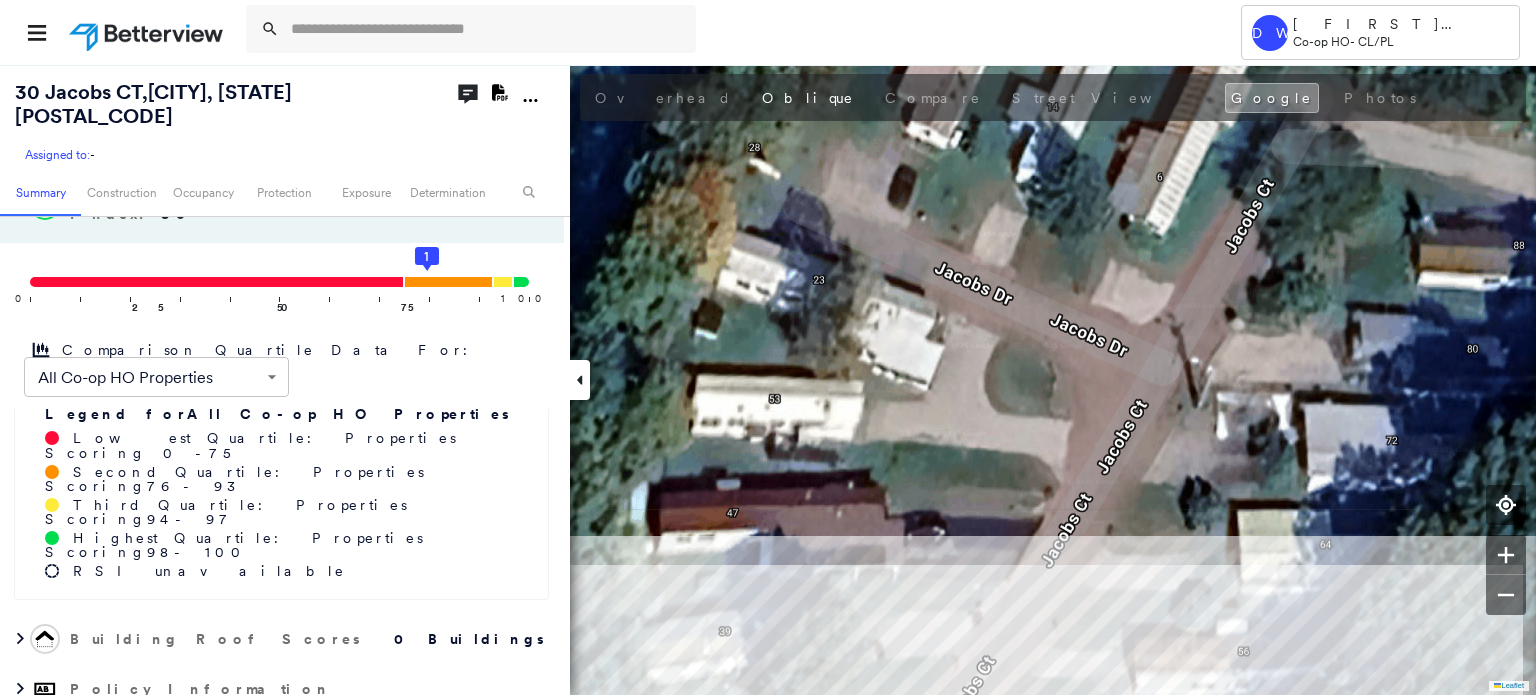 click on "[COMPANY] [COMPANY] [COMPANY]  -   CL/PL [NUMBER] [STREET] ,  [CITY], [STATE] [POSTAL_CODE] Assigned to:  - Assigned to:  - Assigned to:  - Open Comments Download PDF Report Summary Construction Occupancy Protection Exposure Determination Overhead Obliques Street View Roof Spotlight™ Index :  80 out of 100 0 100 25 50 75 1 Comparison Quartile Data For: All Co-op HO Properties ****** ​ Legend for  All Co-op HO Properties Lowest Quartile: Properties Scoring 0 -  75 Second Quartile: Properties Scoring  76  -   93 Third Quartile: Properties Scoring  94  -   97 Highest Quartile: Properties Scoring  98  - 100 RSI unavailable Building Roof Scores 0 Buildings Policy Information Flags :  3 (0 cleared, 3 uncleared) Copilot Welcome to Copilot! 😊
I'm here to help. You can ask me anything about this property. I might not know everything, but I'm learning more every day!  Right now, I am 100% experimental and I might even display something inaccurate. Your questions help me to learn and your understanding helps me to grow! * 2" at bounding box center [768, 347] 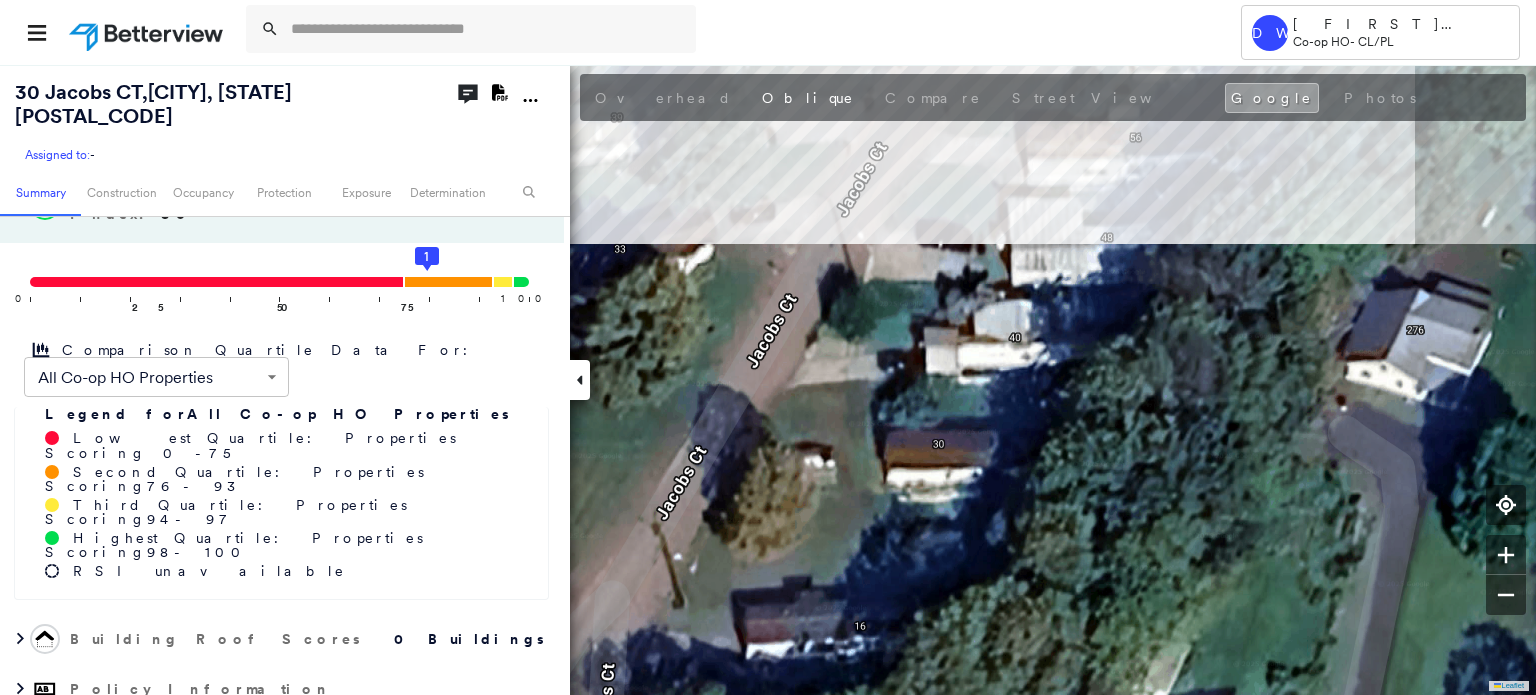 click on "[COMPANY] [COMPANY] [COMPANY]  -   CL/PL [NUMBER] [STREET] ,  [CITY], [STATE] [POSTAL_CODE] Assigned to:  - Assigned to:  - Assigned to:  - Open Comments Download PDF Report Summary Construction Occupancy Protection Exposure Determination Overhead Obliques Street View Roof Spotlight™ Index :  80 out of 100 0 100 25 50 75 1 Comparison Quartile Data For: All Co-op HO Properties ****** ​ Legend for  All Co-op HO Properties Lowest Quartile: Properties Scoring 0 -  75 Second Quartile: Properties Scoring  76  -   93 Third Quartile: Properties Scoring  94  -   97 Highest Quartile: Properties Scoring  98  - 100 RSI unavailable Building Roof Scores 0 Buildings Policy Information Flags :  3 (0 cleared, 3 uncleared) Copilot Welcome to Copilot! 😊
I'm here to help. You can ask me anything about this property. I might not know everything, but I'm learning more every day!  Right now, I am 100% experimental and I might even display something inaccurate. Your questions help me to learn and your understanding helps me to grow! * 2" at bounding box center (768, 347) 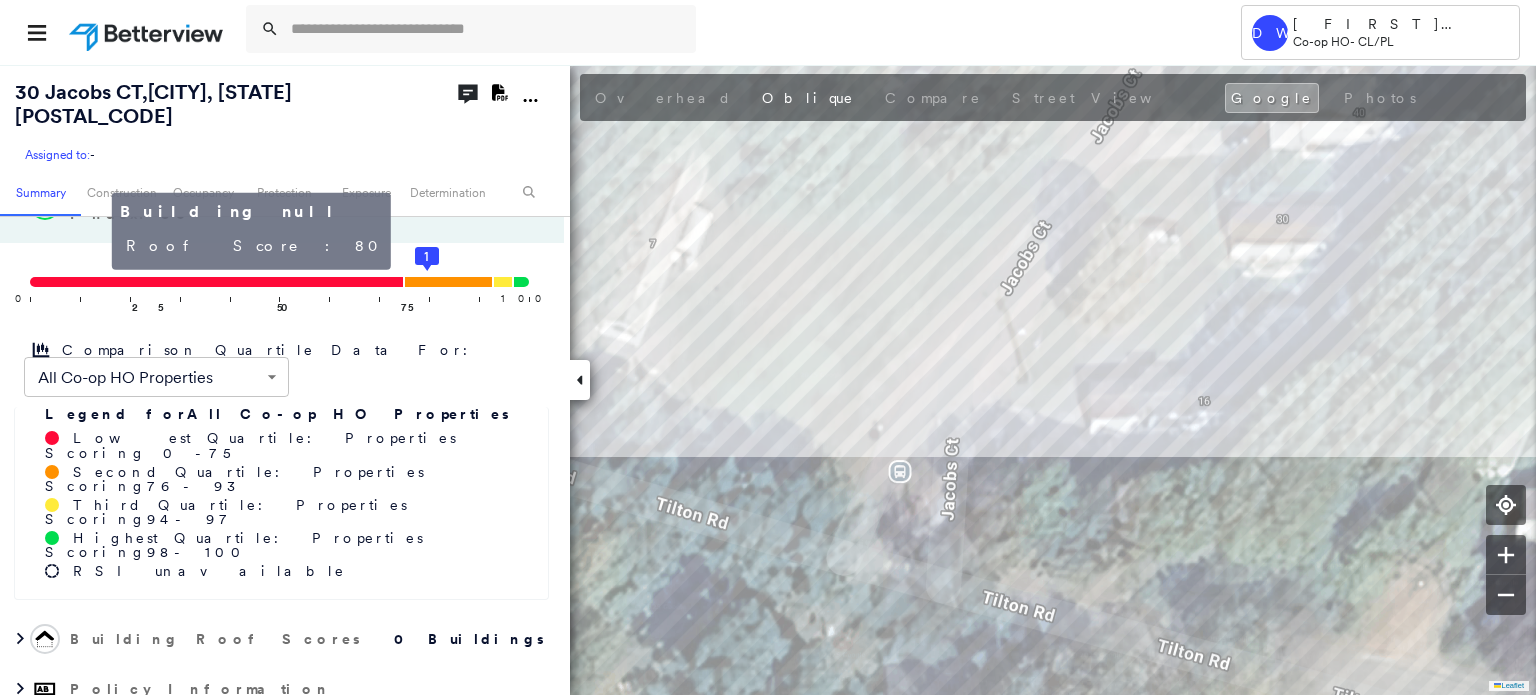 click 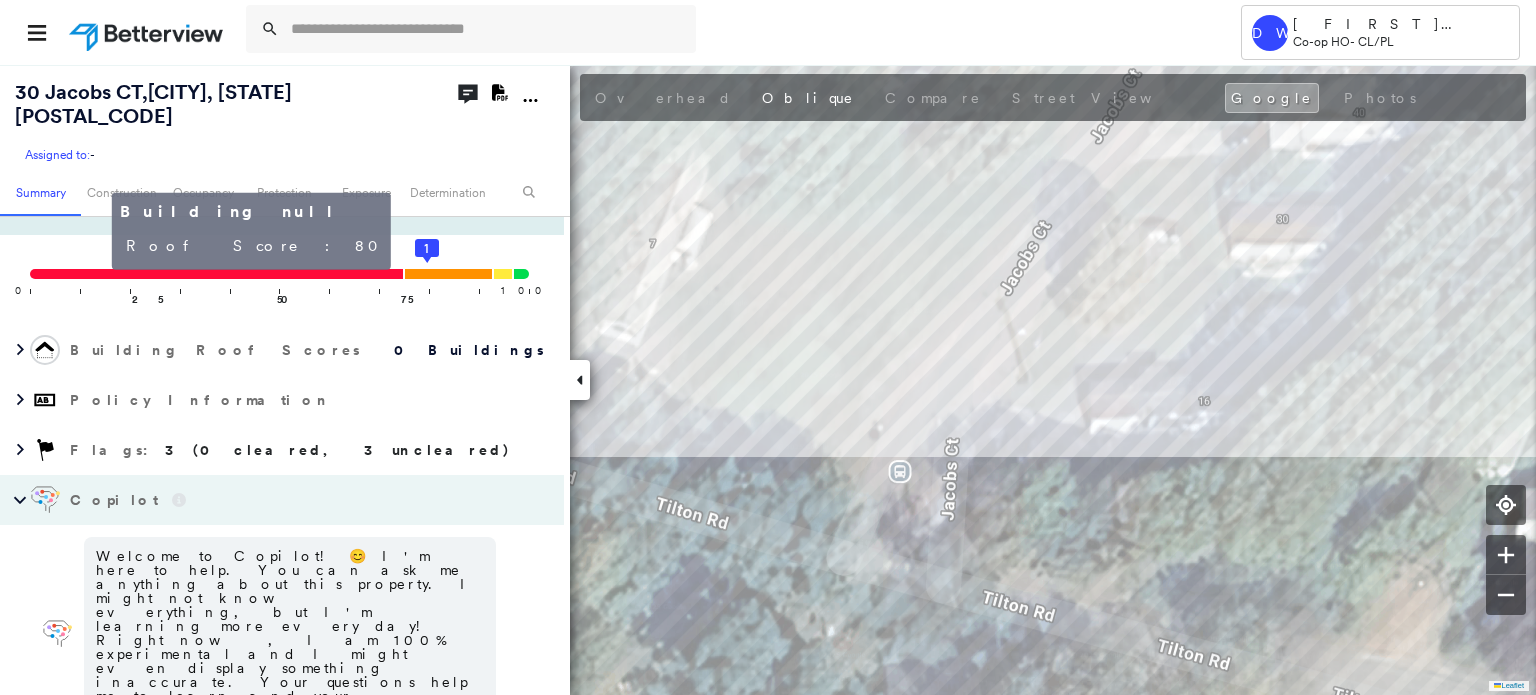 click 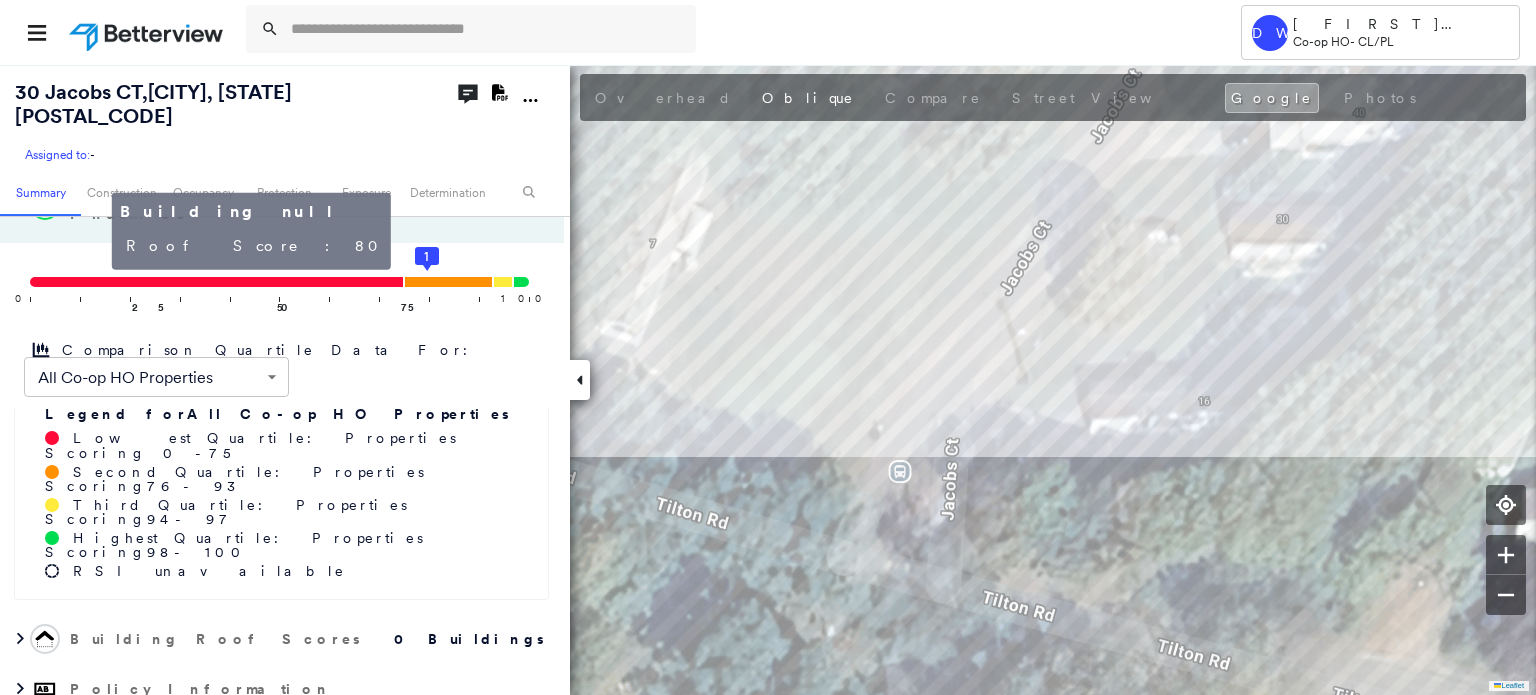 click on "1" 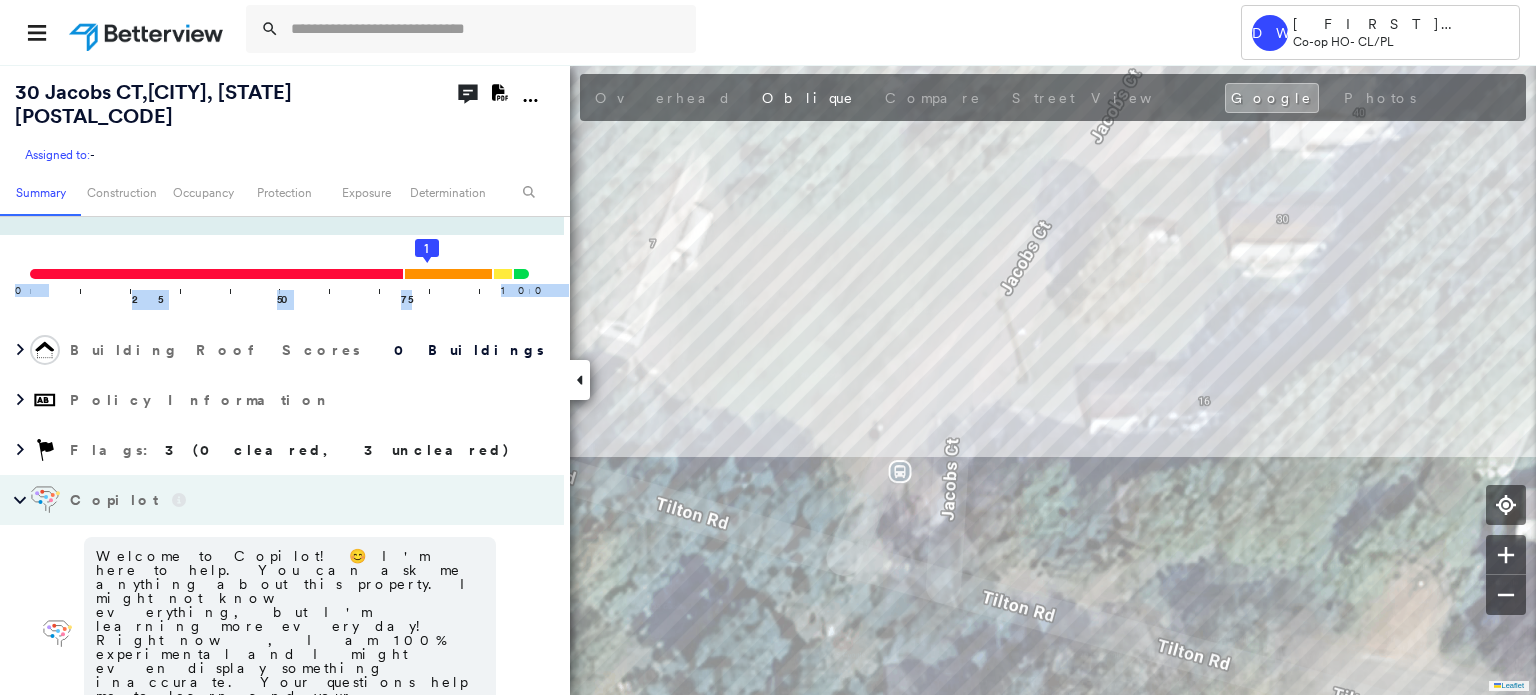 drag, startPoint x: 427, startPoint y: 231, endPoint x: 373, endPoint y: 225, distance: 54.33231 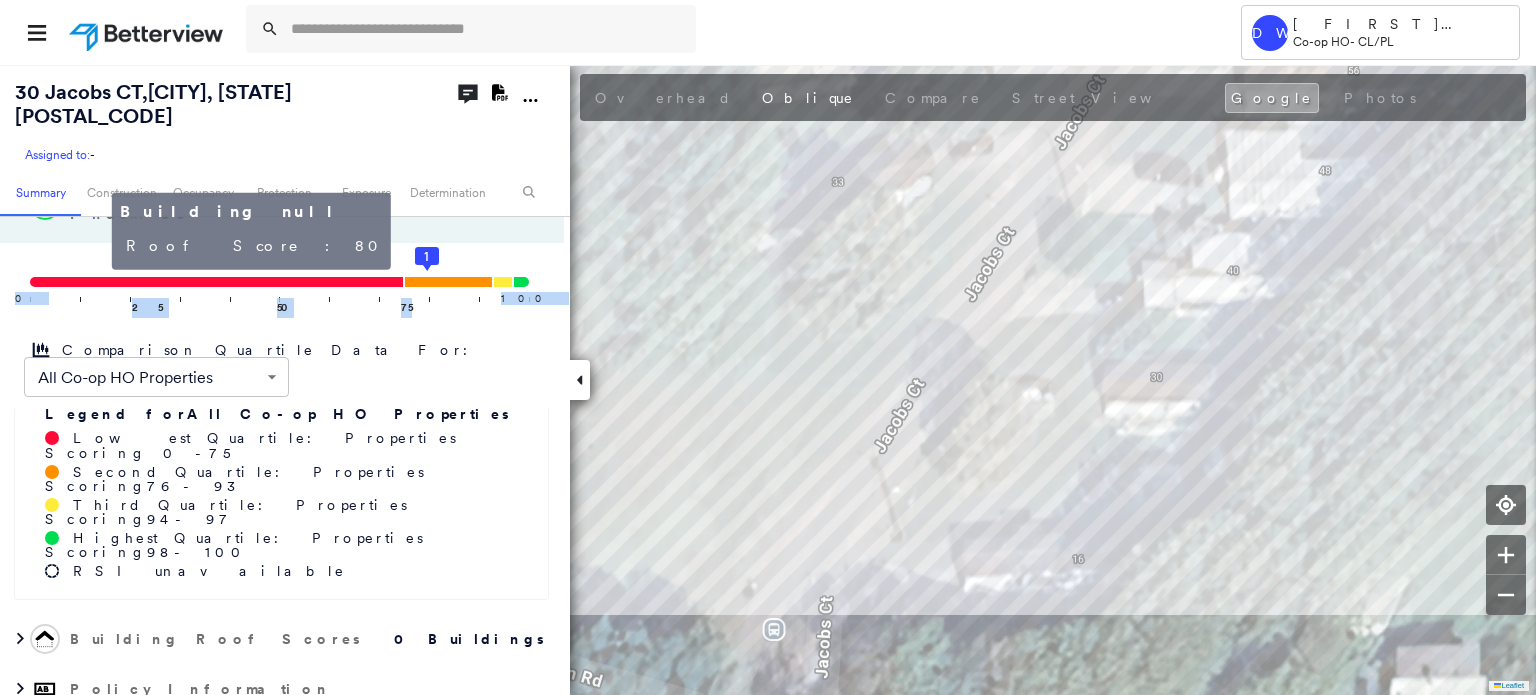 click 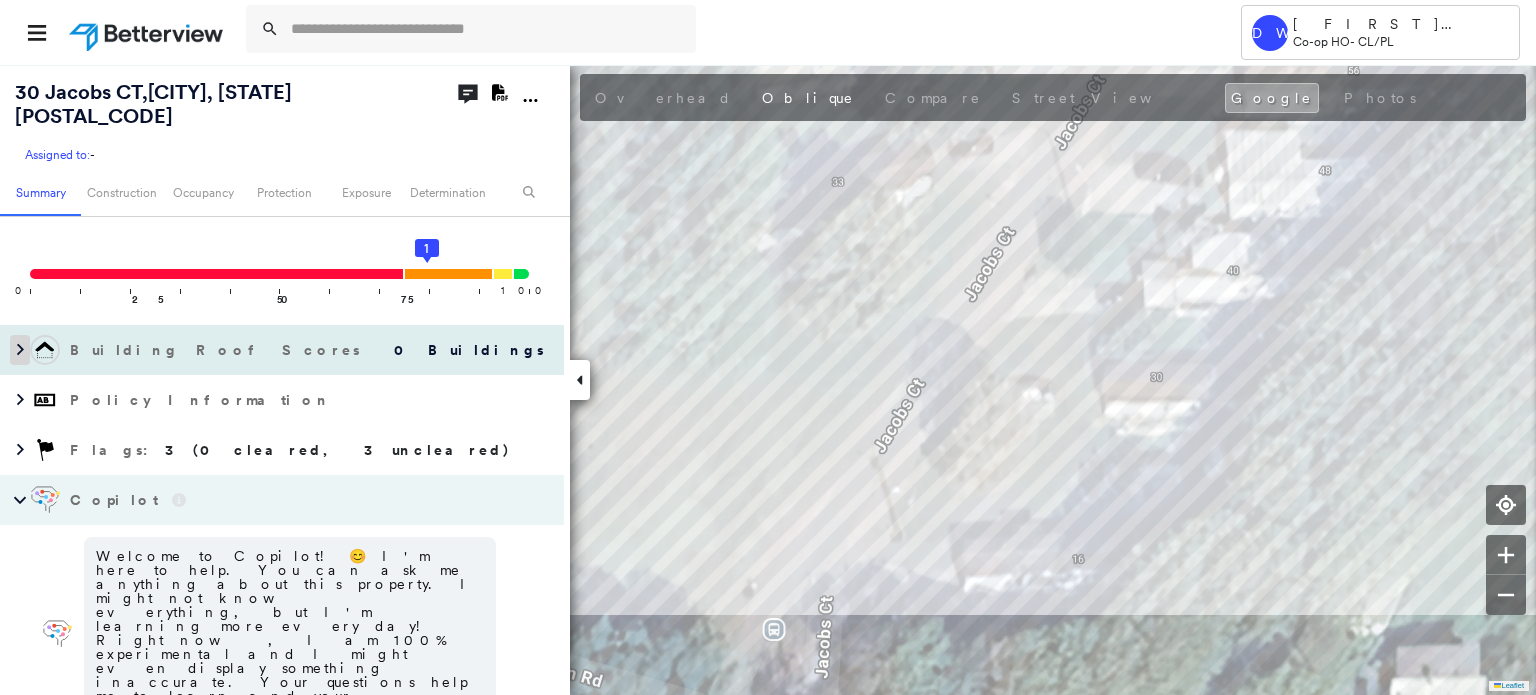 click 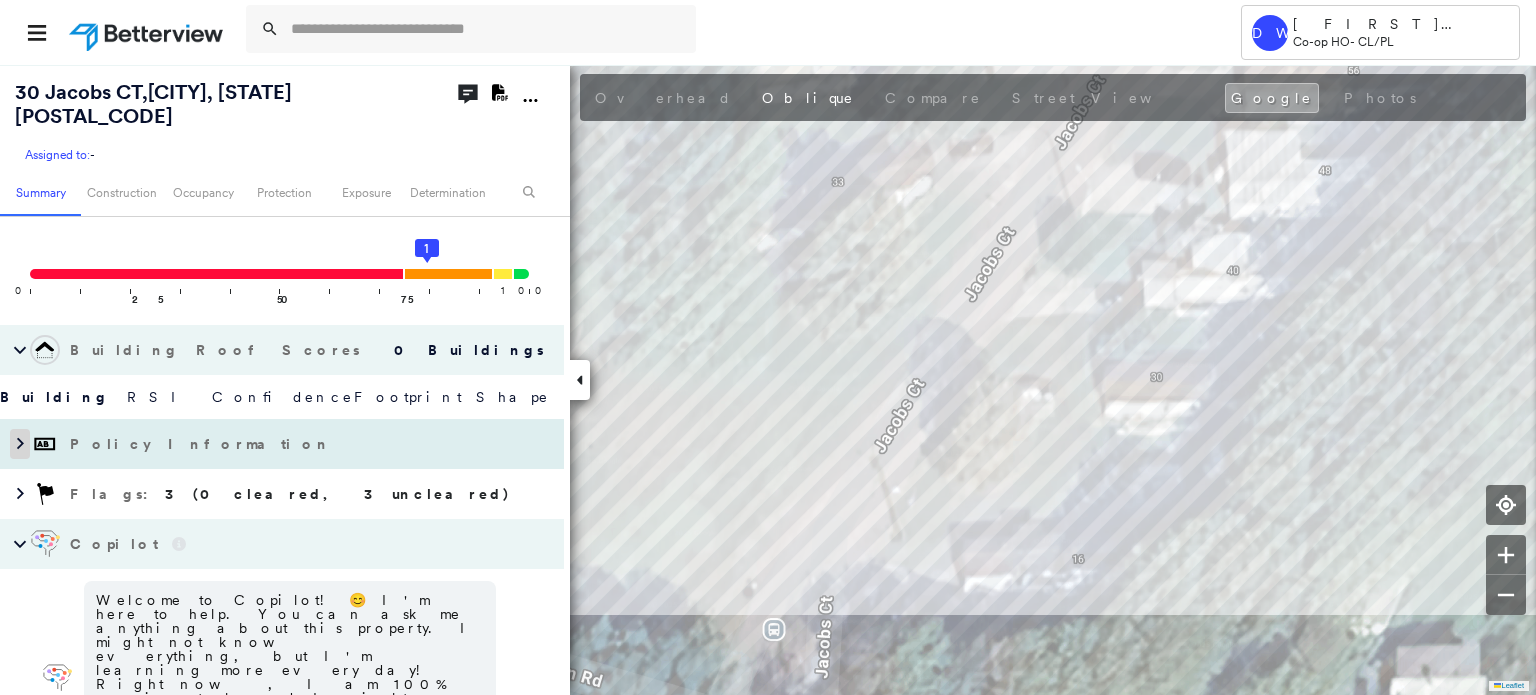 click 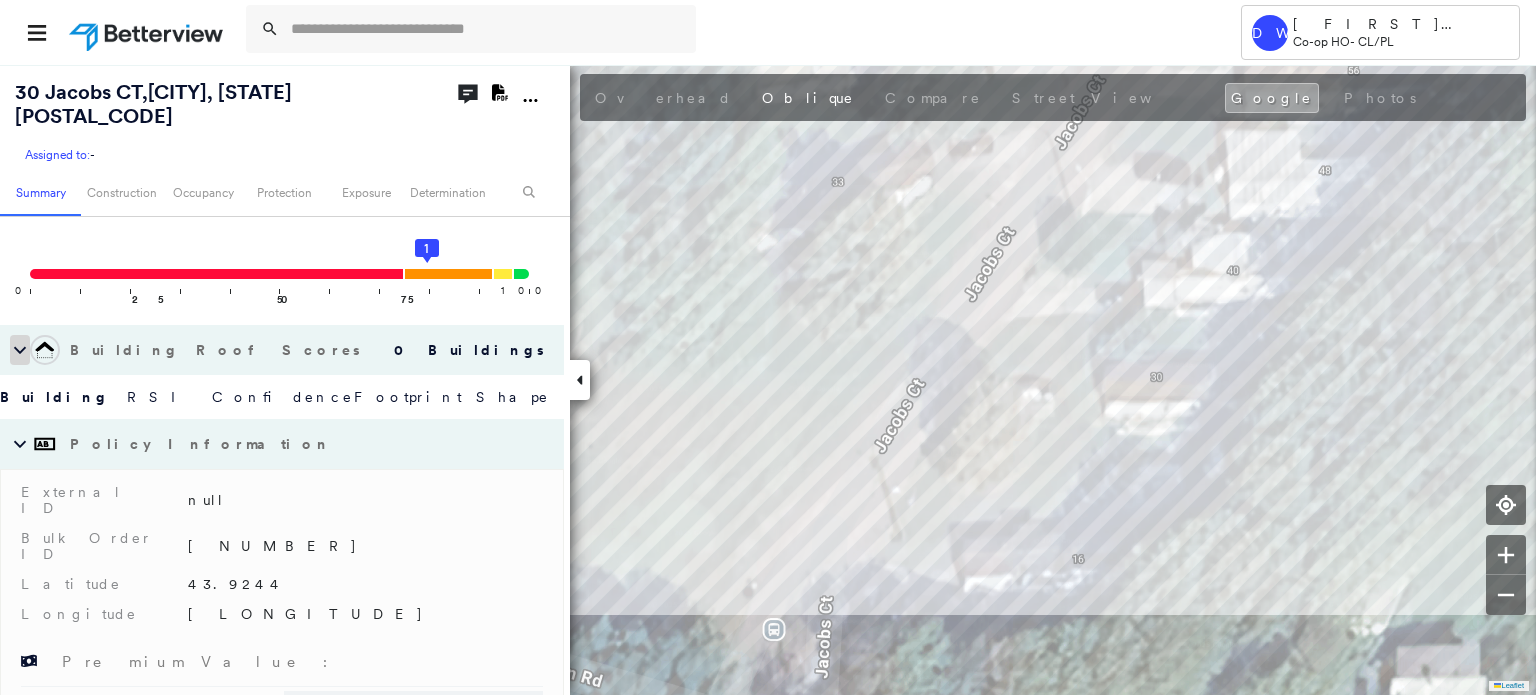click 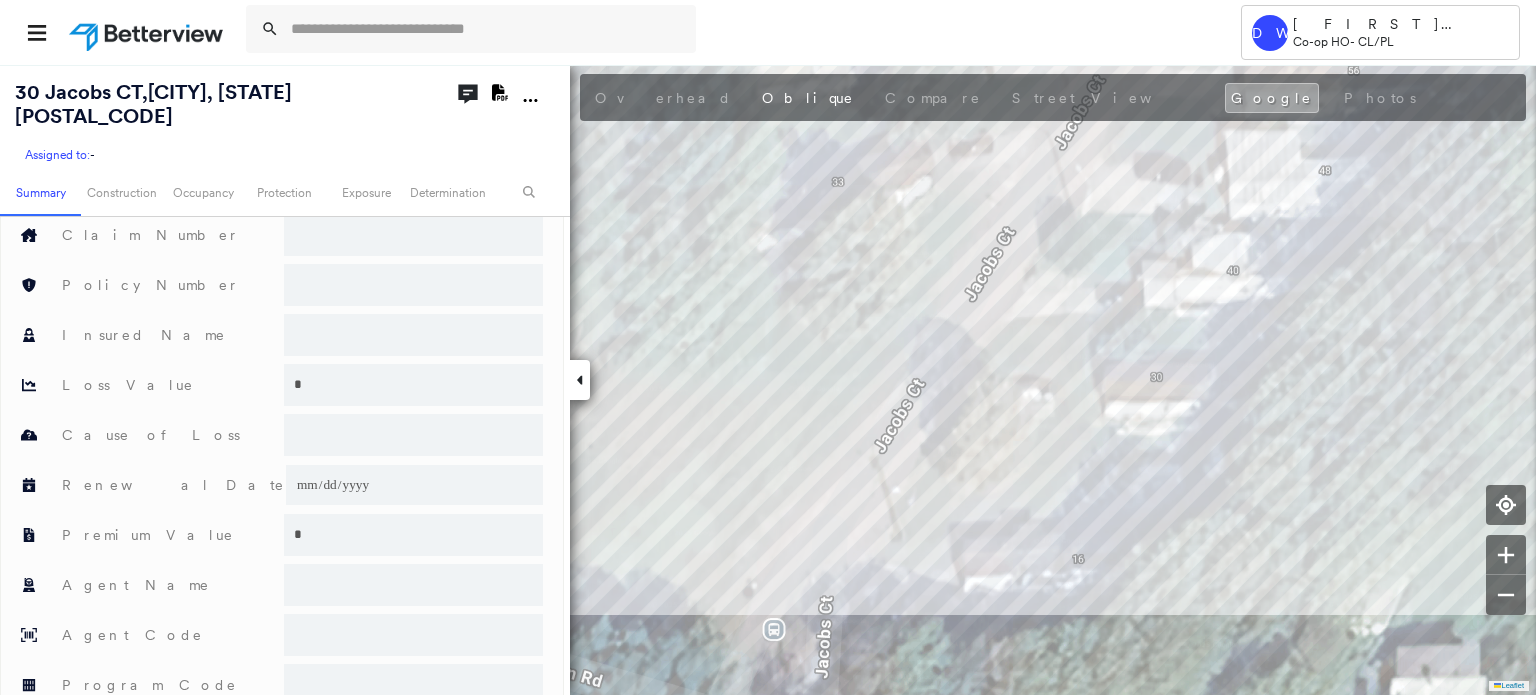 click on "External ID null Bulk Order ID 5521443 Latitude 43.9244 Longitude -72.682549 Premium Value : External ID Secondary ID Assign Internally Total Square Footage Claim Number Policy Number Insured Name Loss Value * Cause of Loss Renewal Date Premium Value * Agent Name Agent Code Program Code" at bounding box center (282, 251) 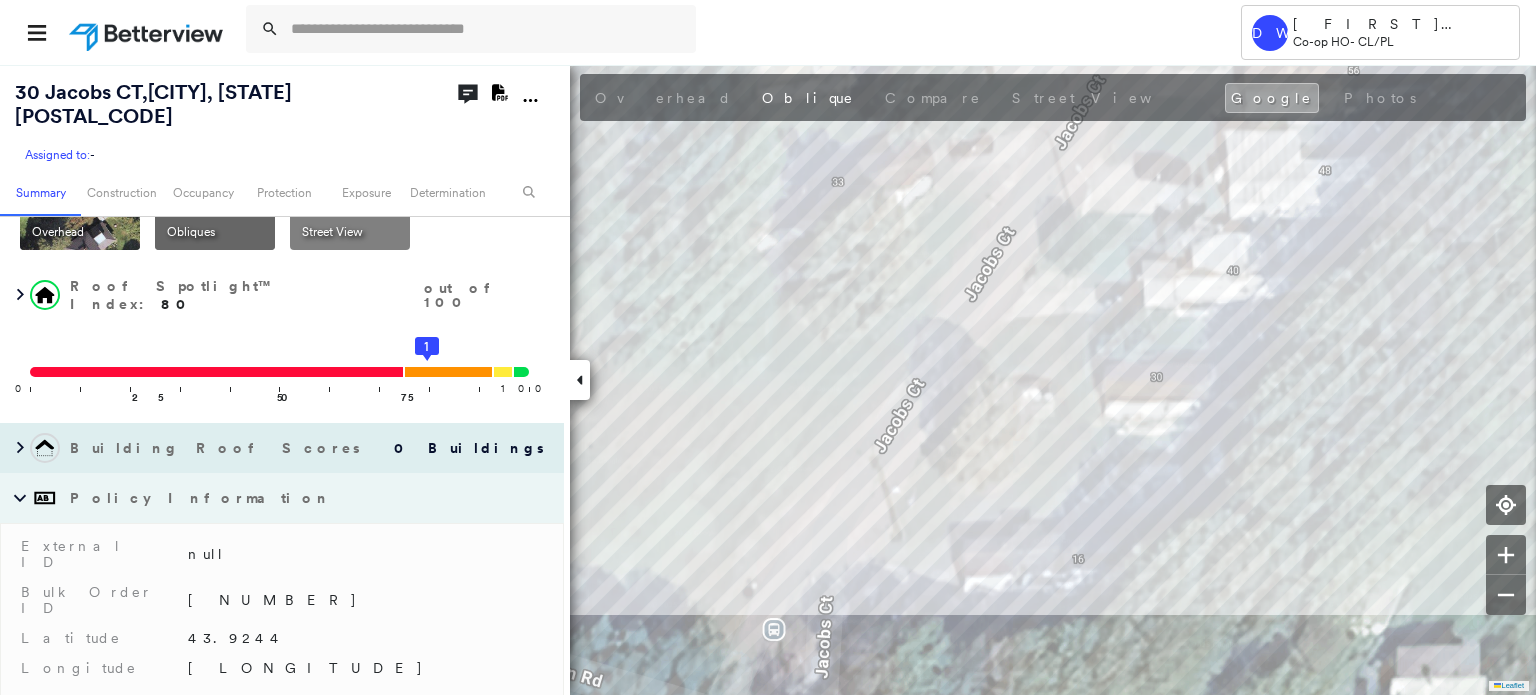scroll, scrollTop: 0, scrollLeft: 0, axis: both 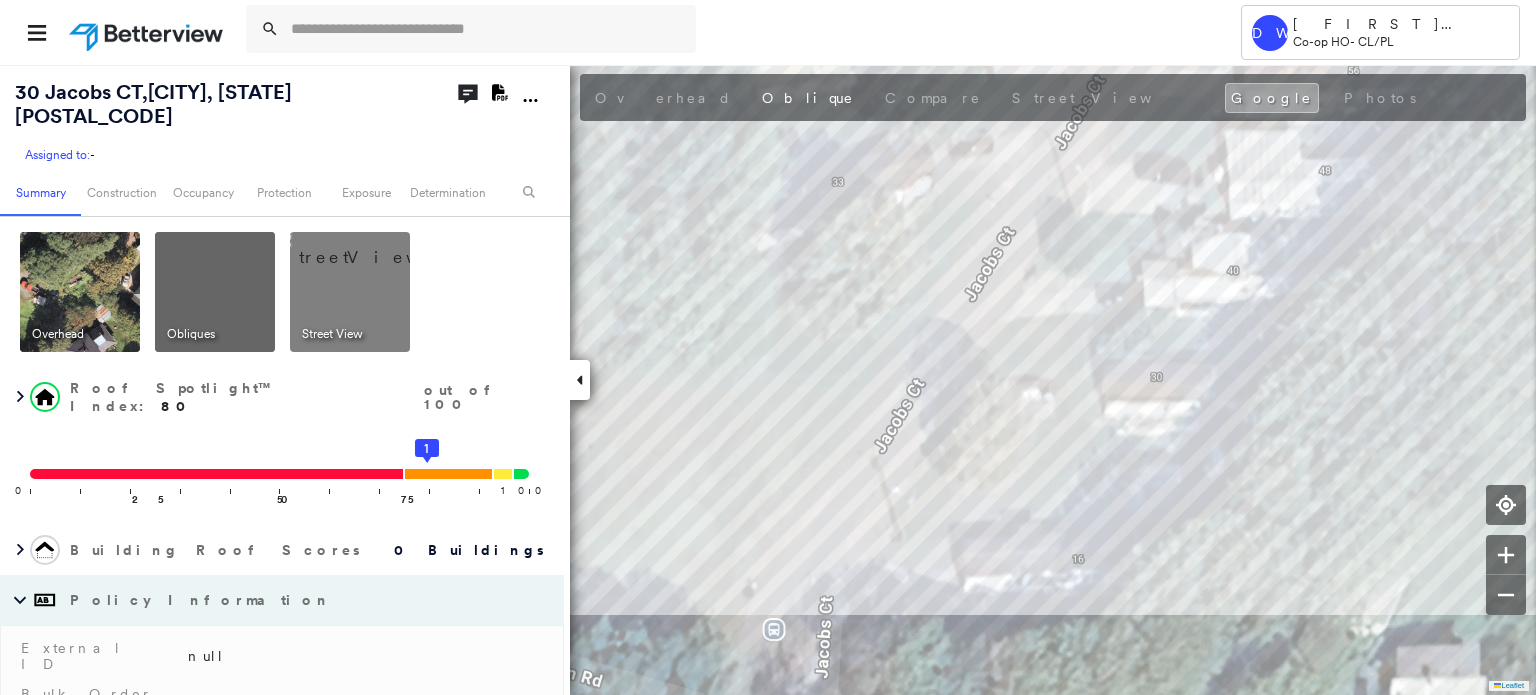 click at bounding box center (80, 292) 